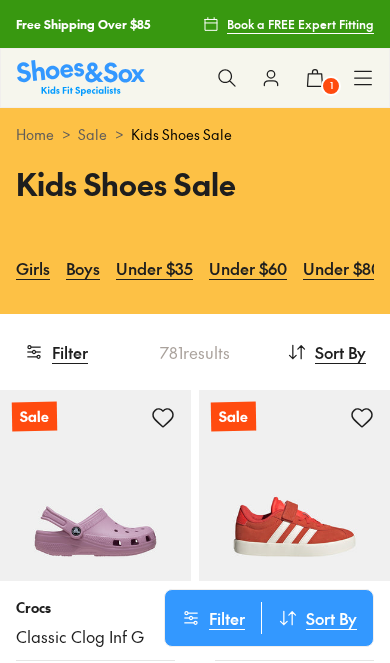 scroll, scrollTop: 0, scrollLeft: 0, axis: both 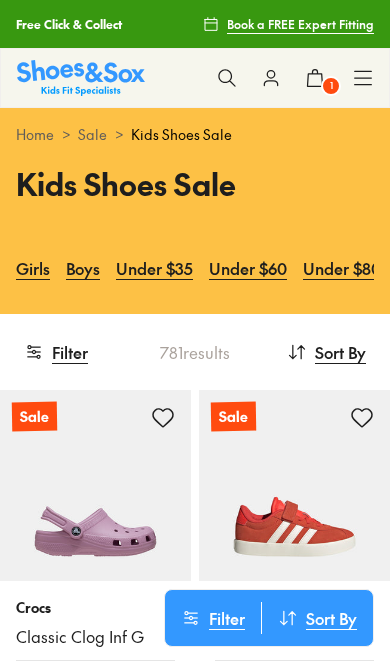 click on "Filter" at bounding box center (56, 352) 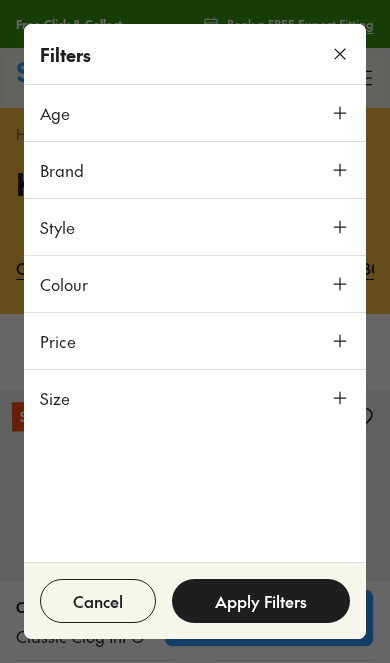 click on "Size" at bounding box center [195, 398] 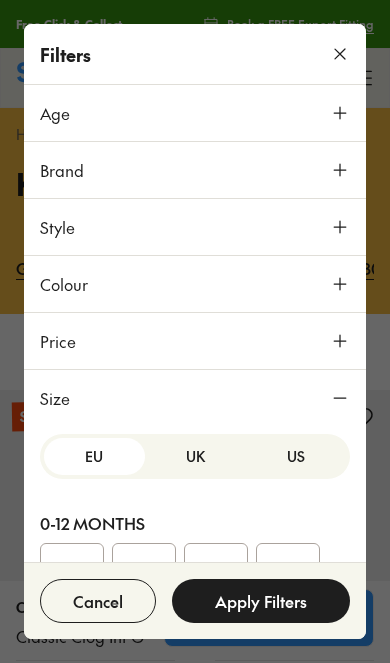 scroll, scrollTop: 0, scrollLeft: 0, axis: both 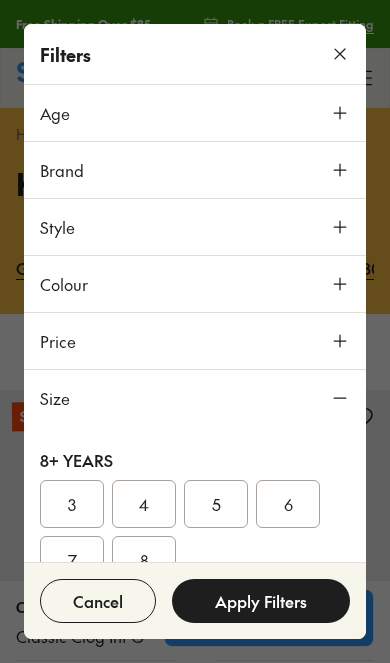 click on "6" at bounding box center [288, 504] 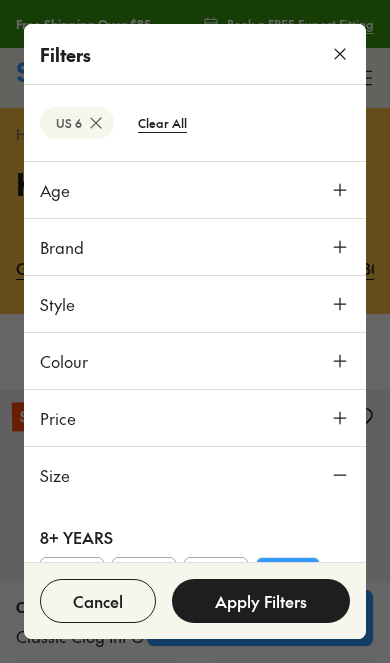 scroll, scrollTop: 290, scrollLeft: 0, axis: vertical 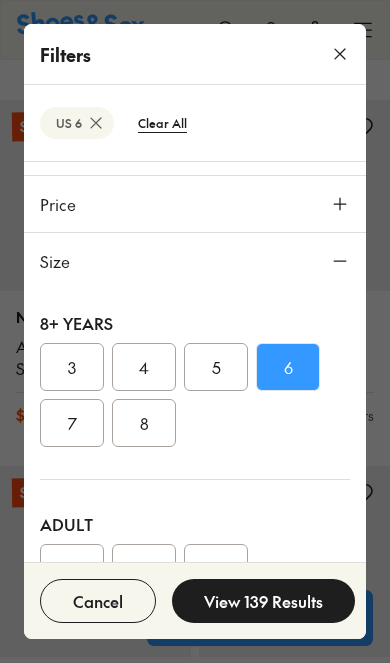 click on "Adult" at bounding box center [195, 524] 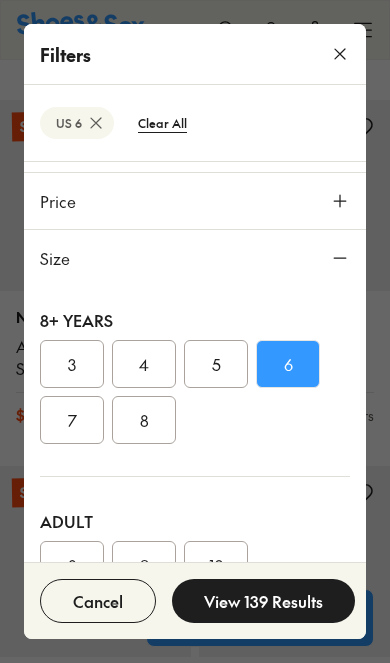 click on "7" at bounding box center [72, 420] 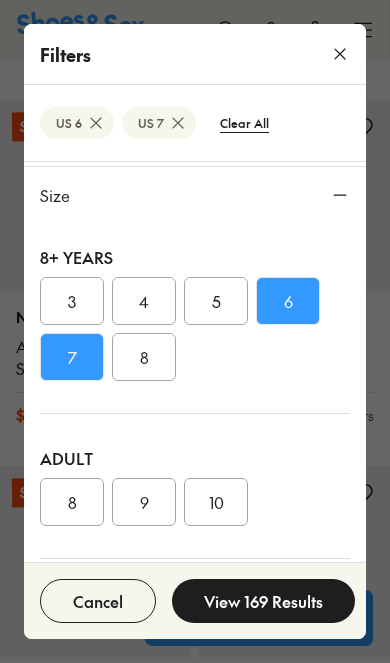 scroll, scrollTop: 281, scrollLeft: 0, axis: vertical 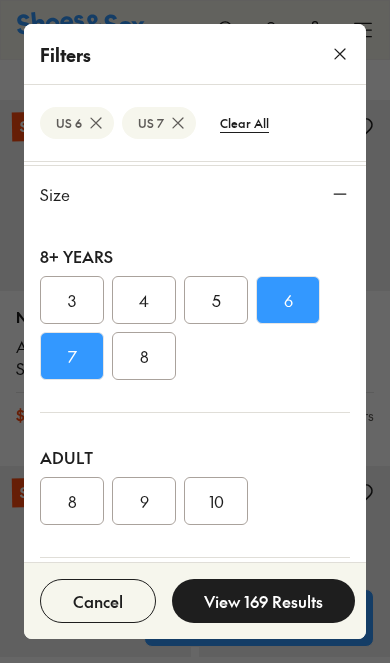 click on "9" at bounding box center [144, 501] 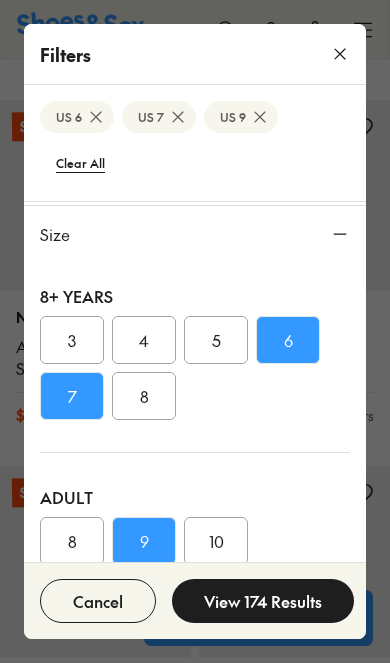 click on "View 174 Results" at bounding box center (263, 601) 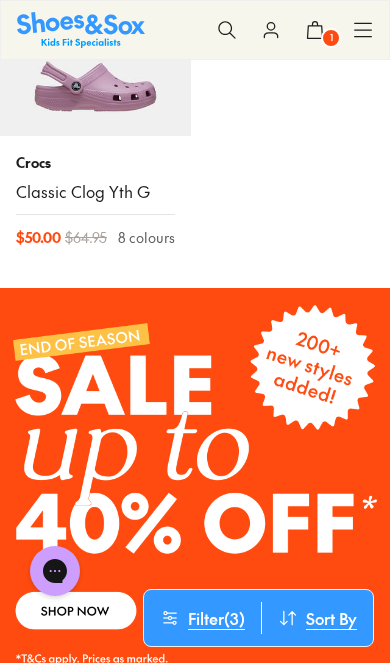 scroll, scrollTop: 1958, scrollLeft: 0, axis: vertical 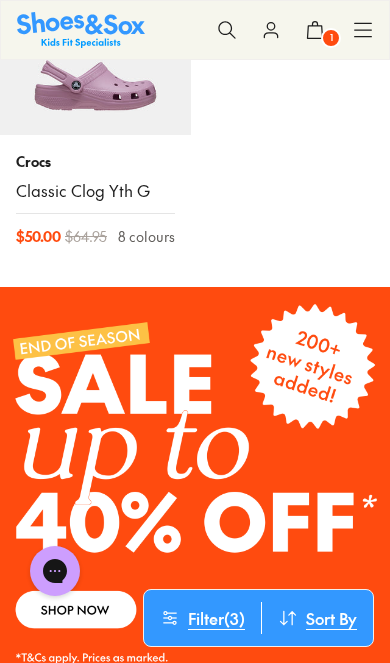 click on "Classic Clog Yth G" at bounding box center (95, 191) 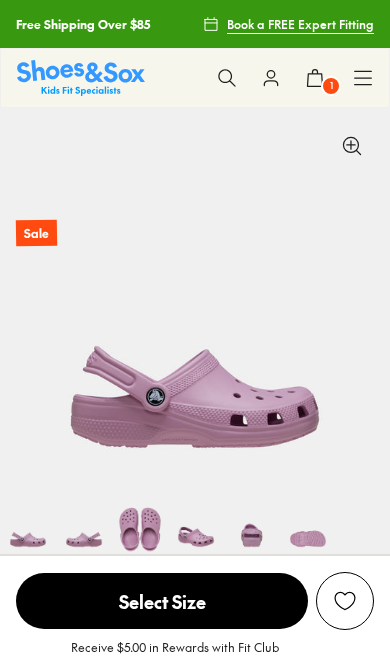 scroll, scrollTop: 0, scrollLeft: 0, axis: both 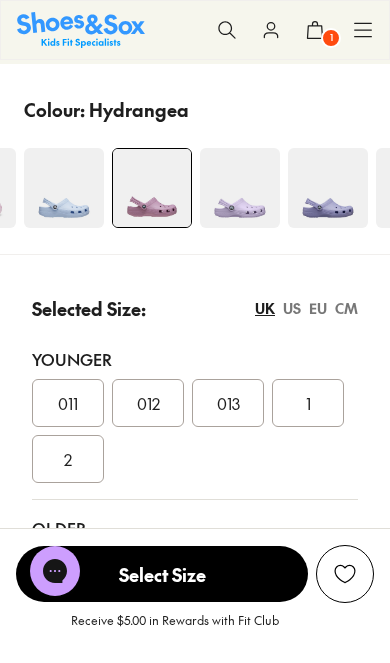 click at bounding box center [240, 188] 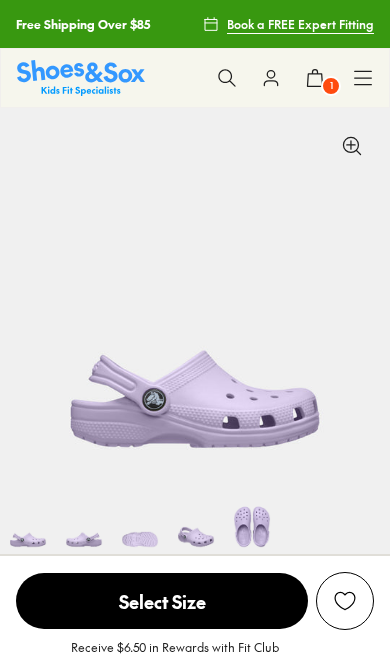 scroll, scrollTop: 0, scrollLeft: 0, axis: both 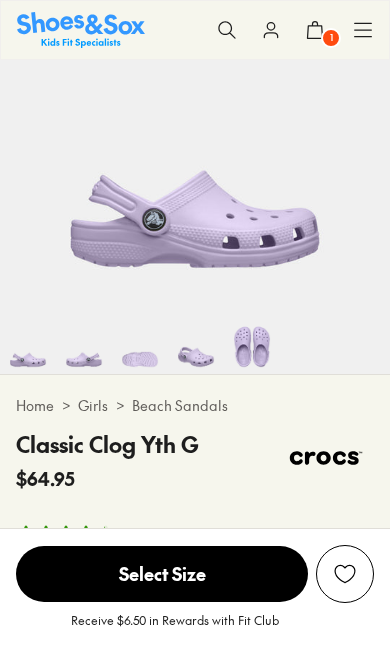 select on "*" 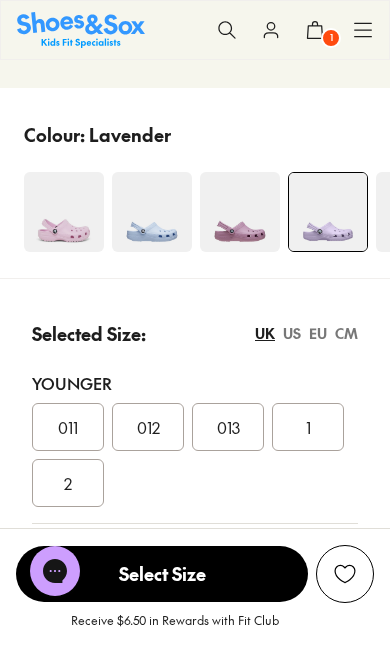 scroll, scrollTop: 675, scrollLeft: 0, axis: vertical 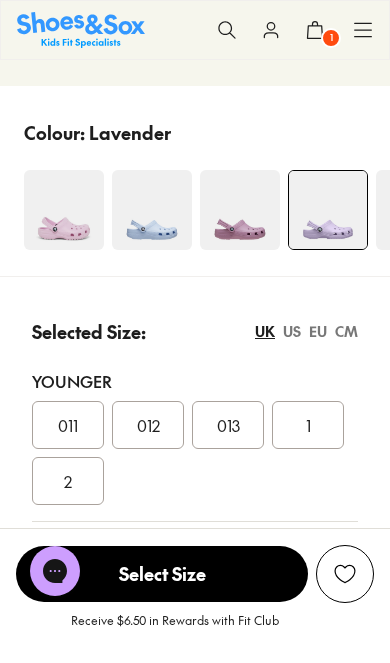 click on "US" at bounding box center (292, 331) 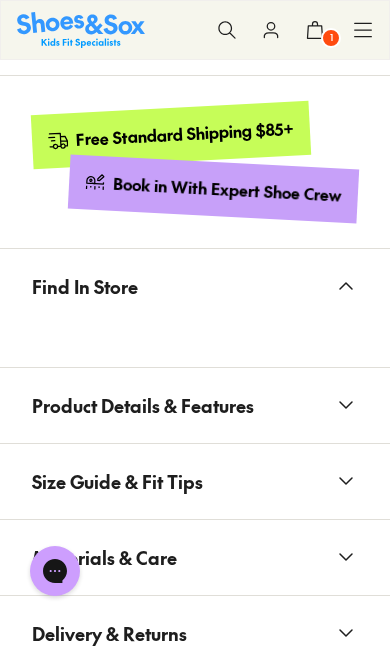 scroll, scrollTop: 1539, scrollLeft: 0, axis: vertical 